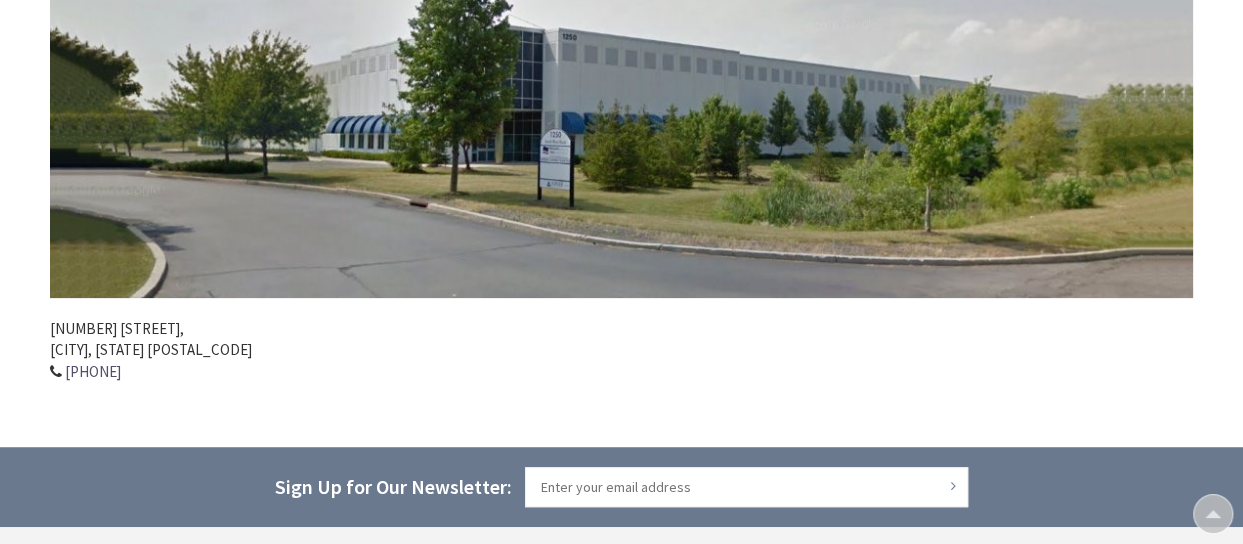 scroll, scrollTop: 500, scrollLeft: 0, axis: vertical 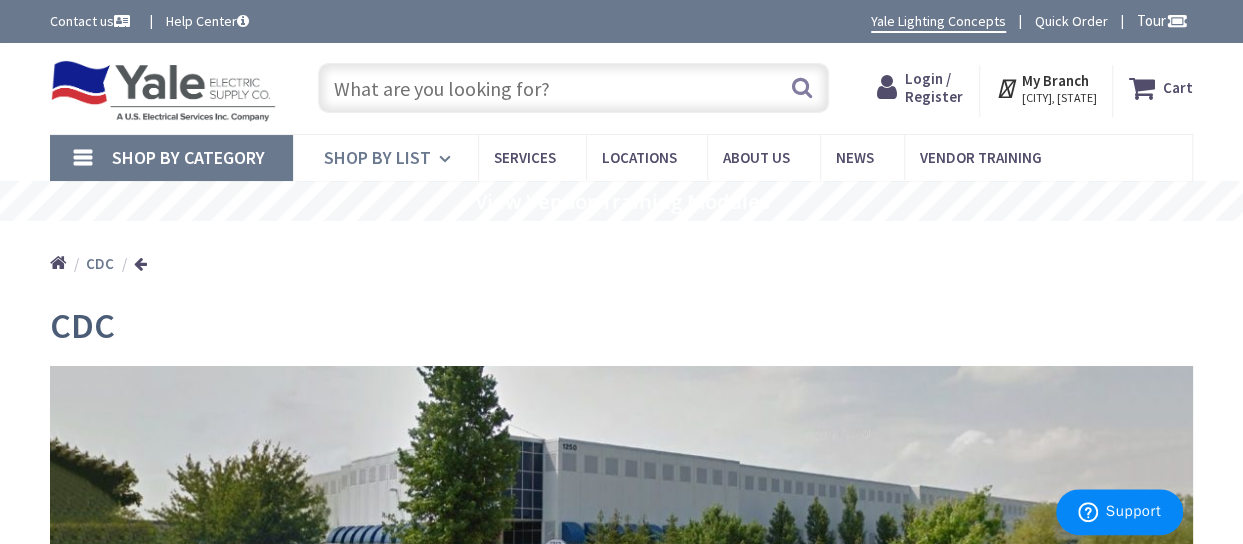 click on "Shop By List" at bounding box center (377, 157) 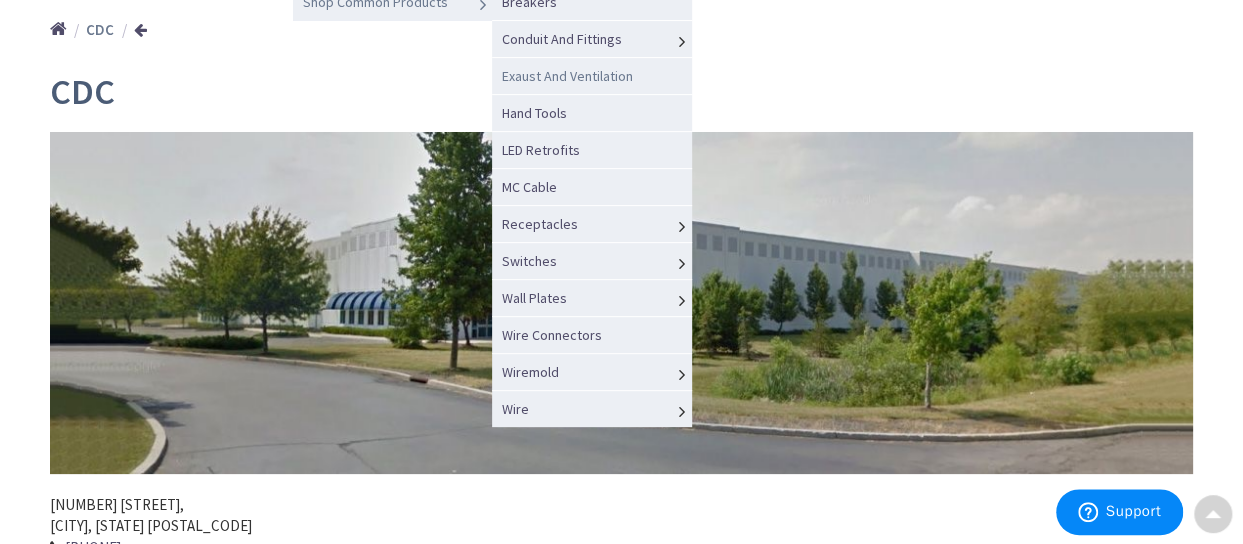 scroll, scrollTop: 300, scrollLeft: 0, axis: vertical 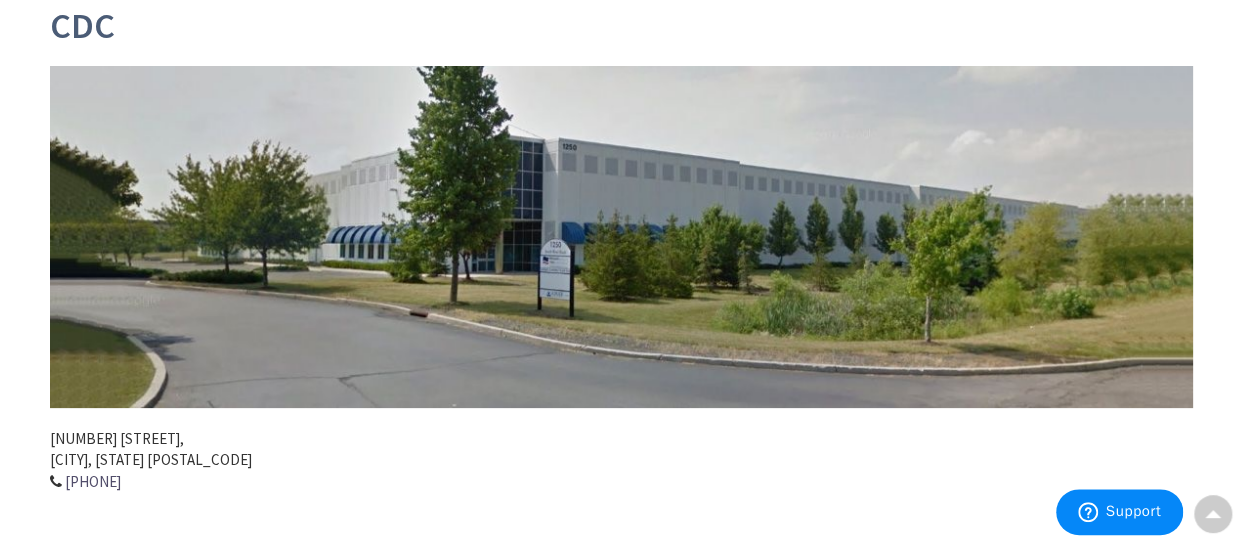click at bounding box center [621, 237] 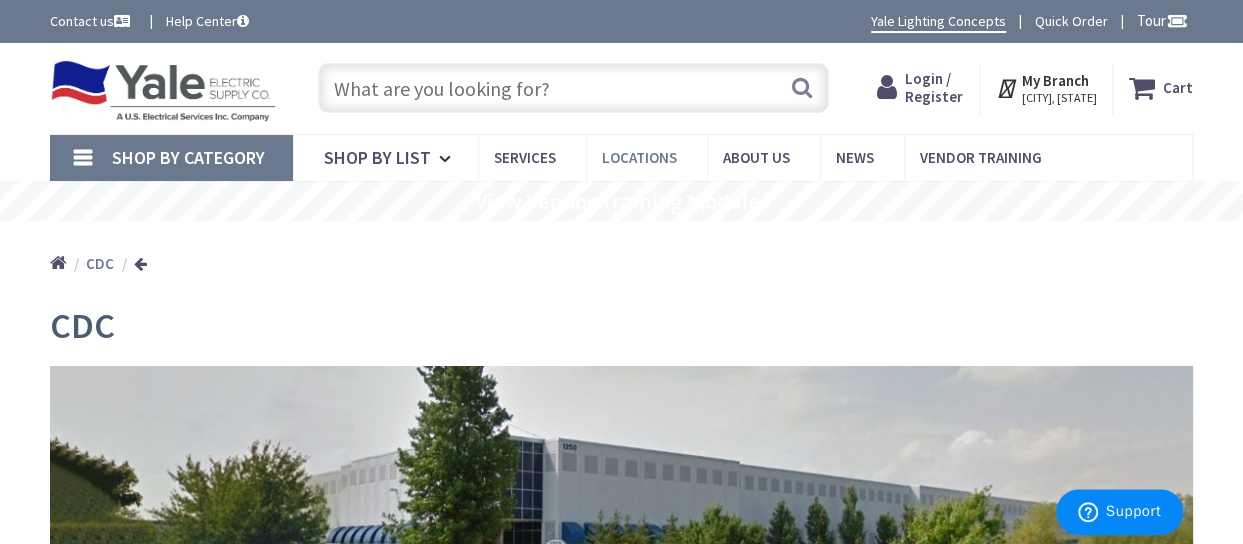 click on "Locations" at bounding box center [639, 157] 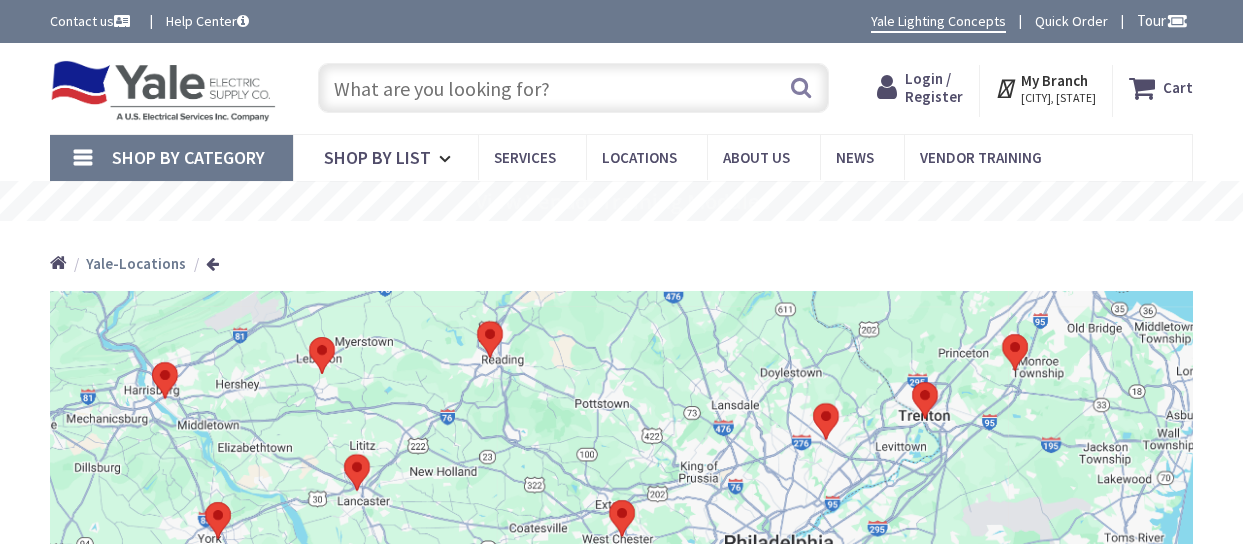 scroll, scrollTop: 0, scrollLeft: 0, axis: both 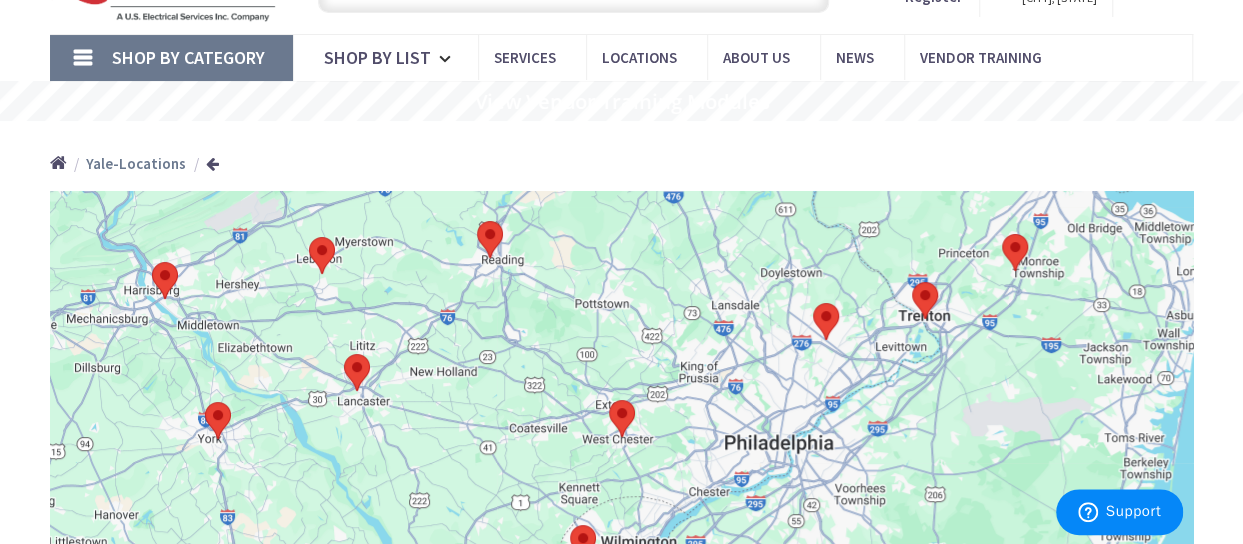 click at bounding box center [1002, 234] 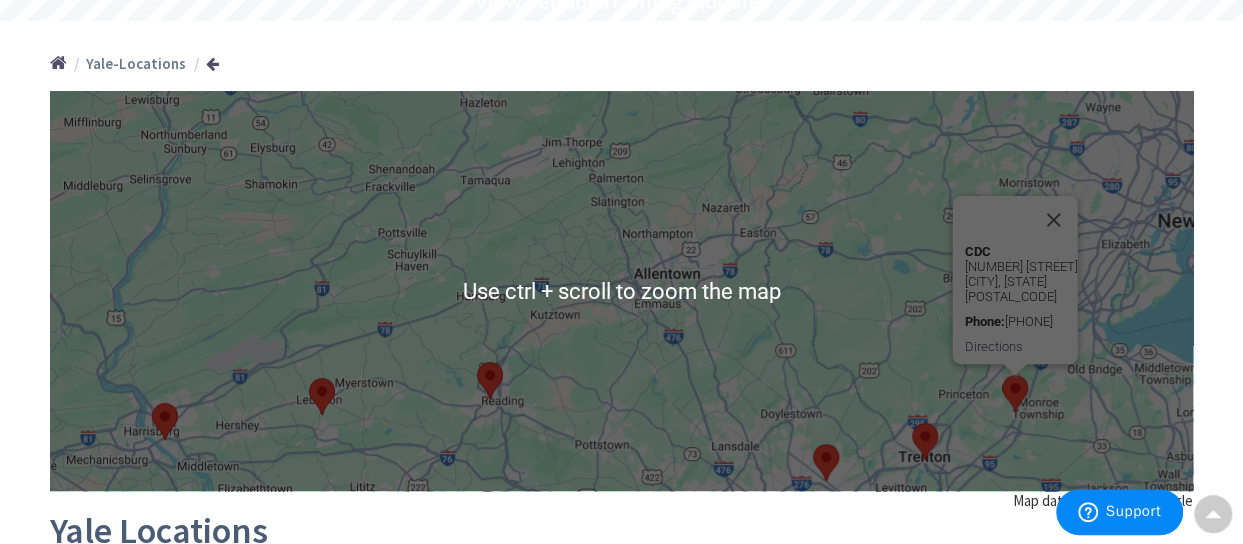 scroll, scrollTop: 100, scrollLeft: 0, axis: vertical 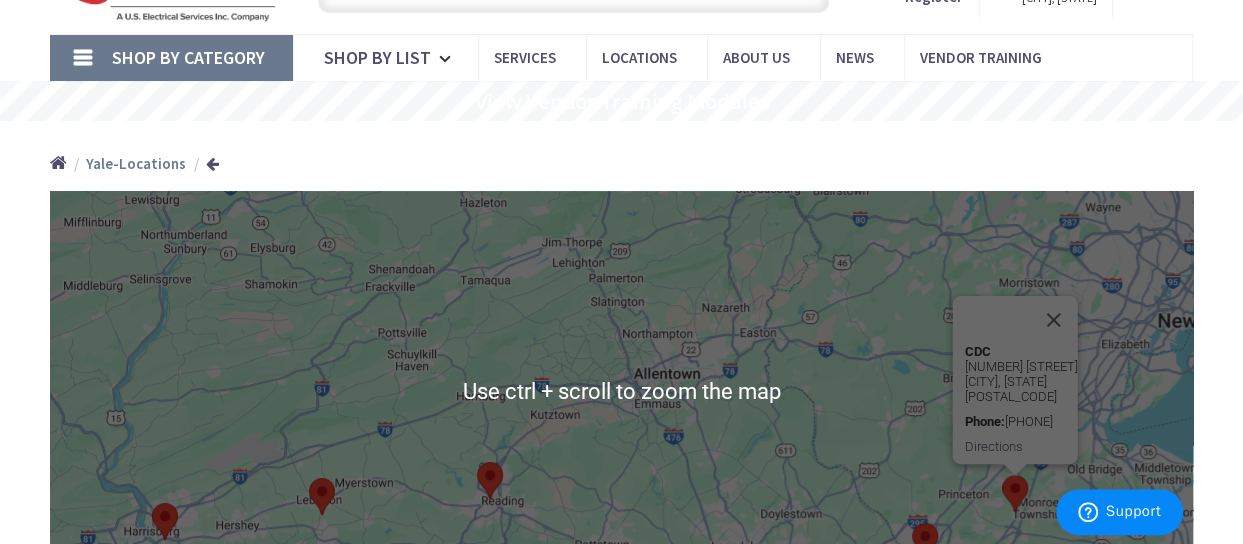 click on "To navigate, press the arrow keys. CDC
1250 Cranbury South River Road  Cranbury, NJ 08512
Phone:  609-664-5567
Directions" at bounding box center [621, 391] 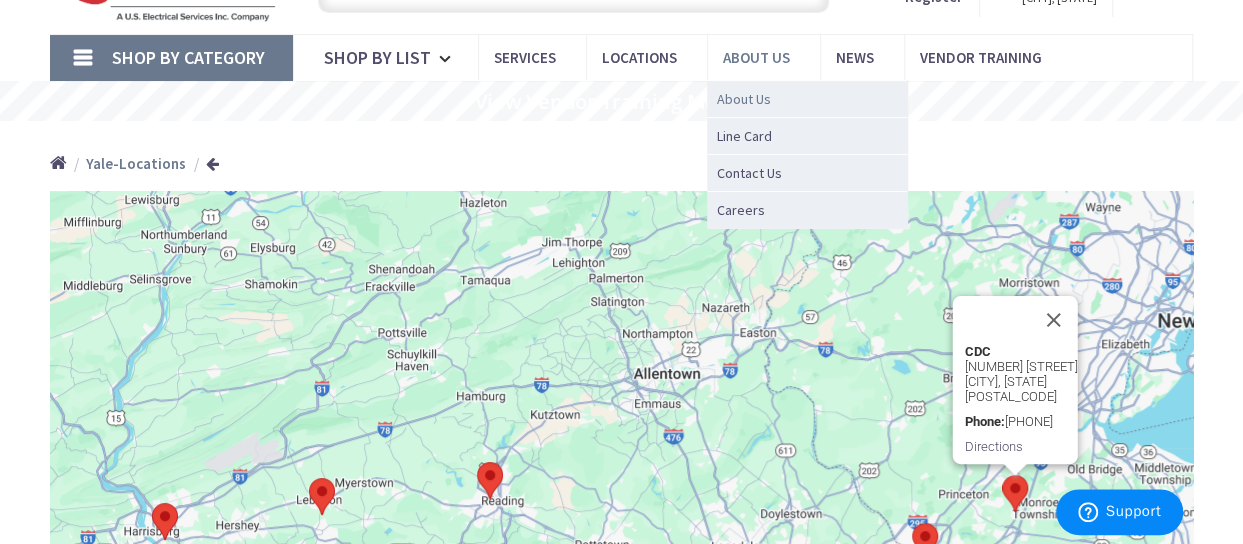 click on "About Us" at bounding box center [744, 99] 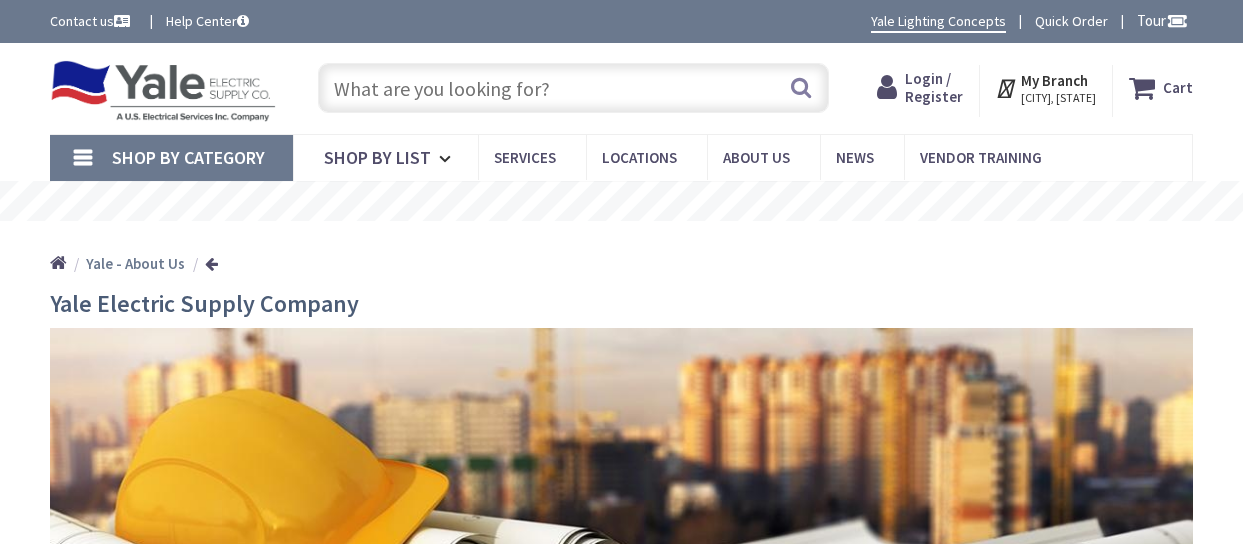 scroll, scrollTop: 202, scrollLeft: 0, axis: vertical 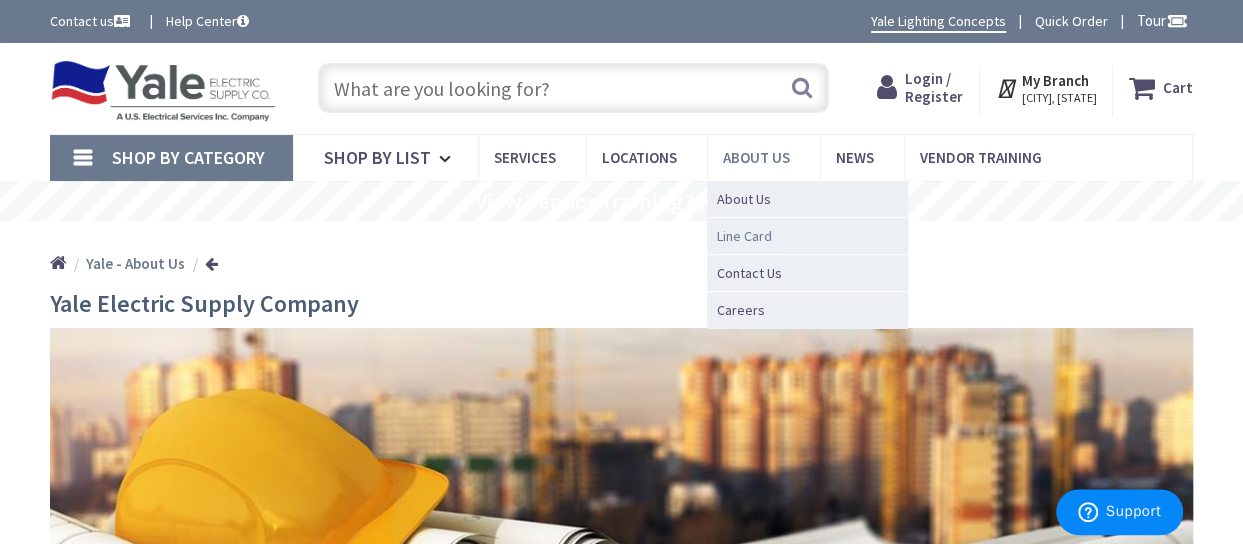 click on "Line Card" at bounding box center (744, 236) 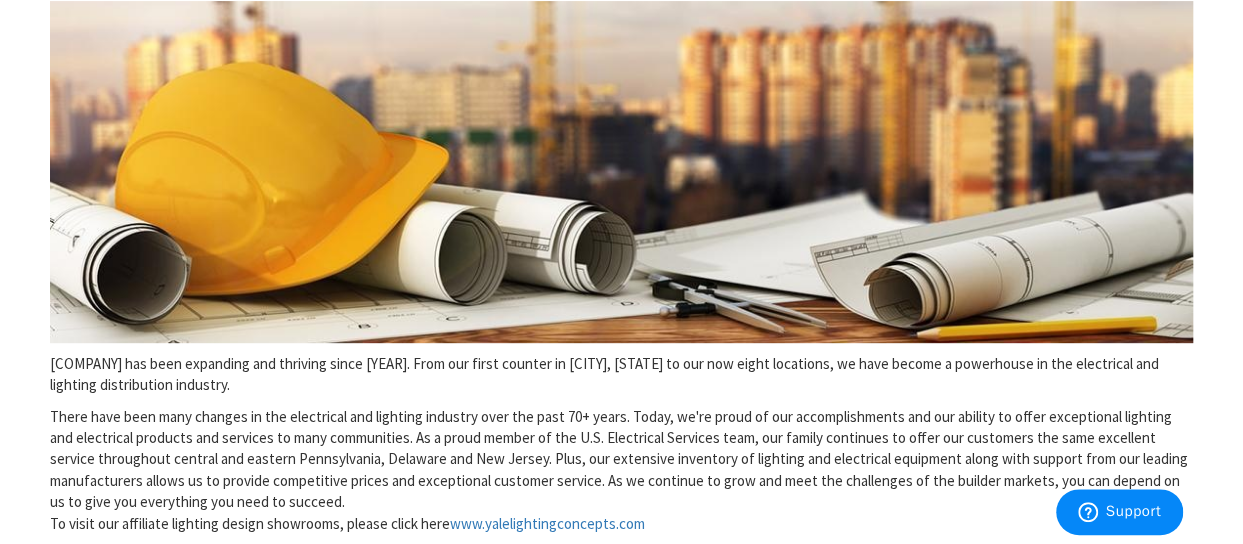 scroll, scrollTop: 400, scrollLeft: 0, axis: vertical 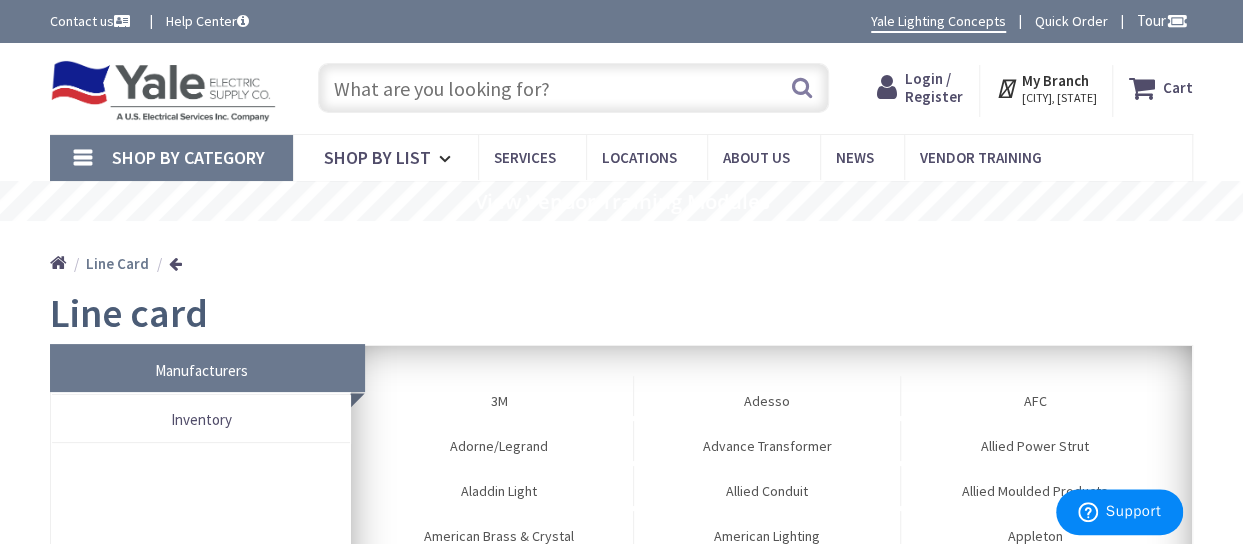 click on "[CITY], [STATE]" at bounding box center [1058, 98] 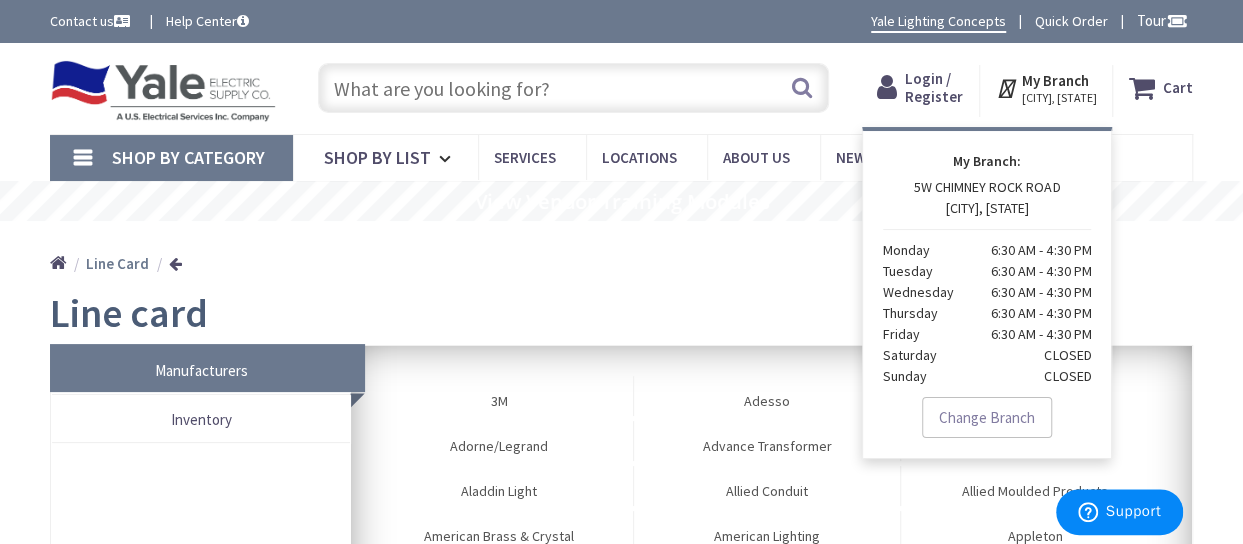 click on "Line card" at bounding box center (621, 313) 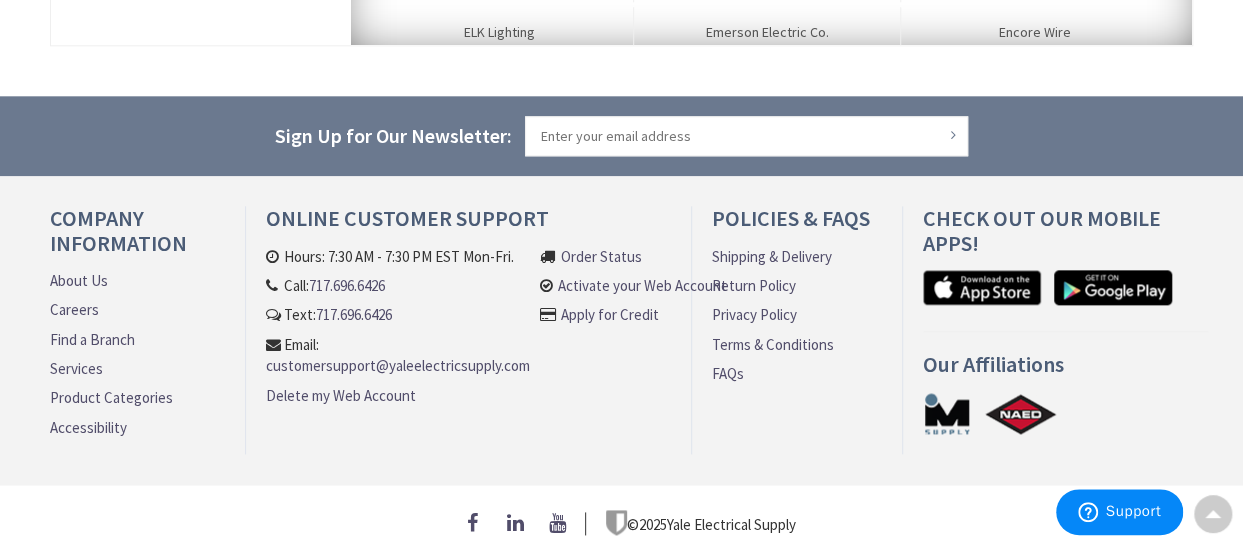 scroll, scrollTop: 1094, scrollLeft: 0, axis: vertical 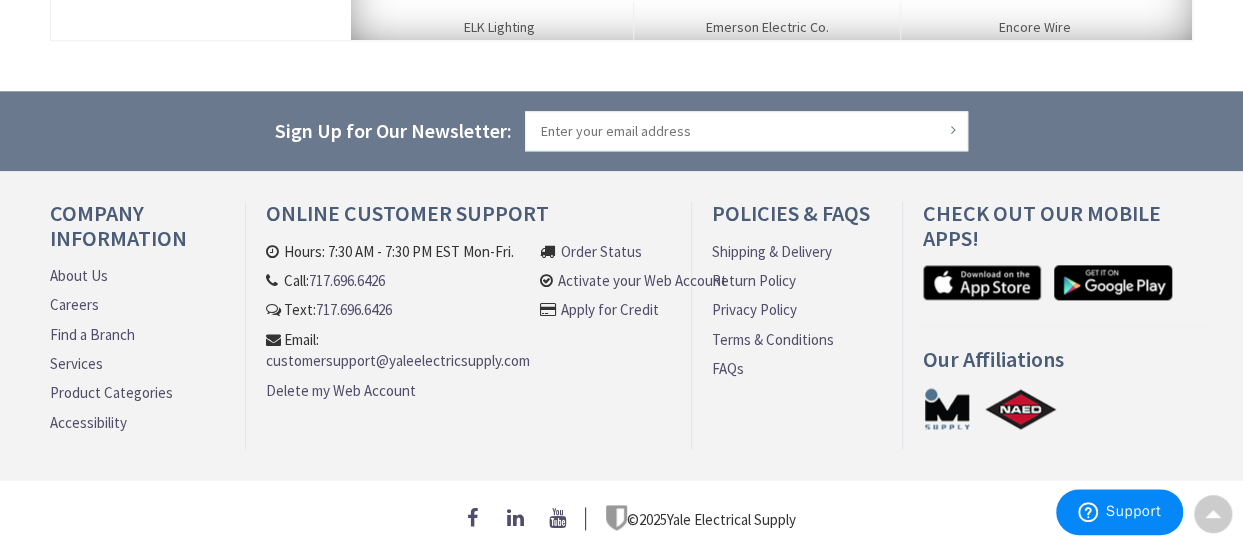 click at bounding box center (947, 408) 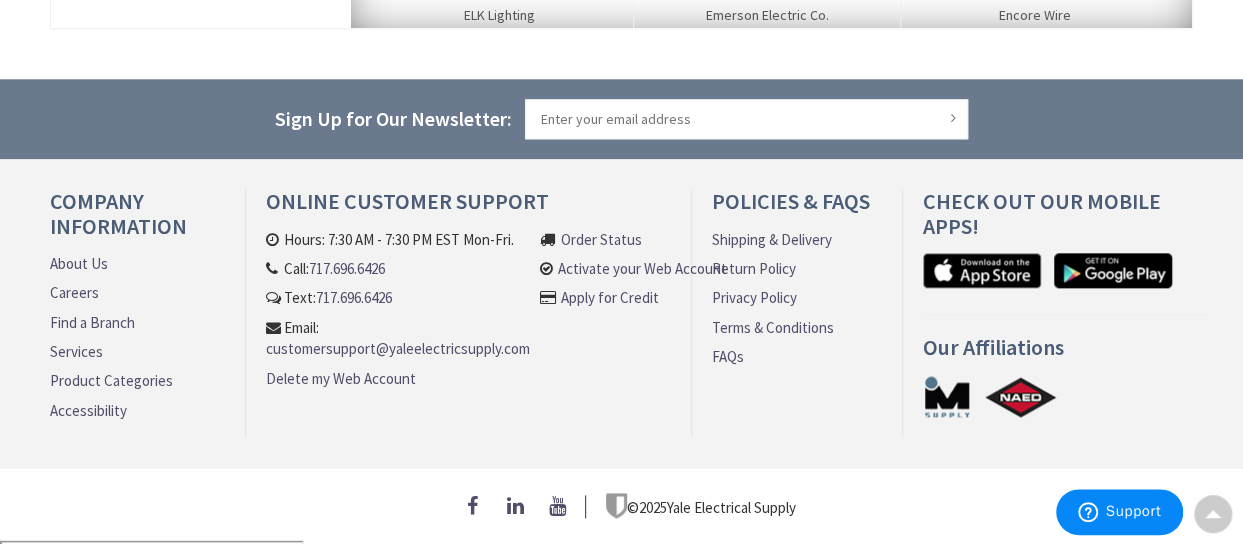 scroll, scrollTop: 1110, scrollLeft: 0, axis: vertical 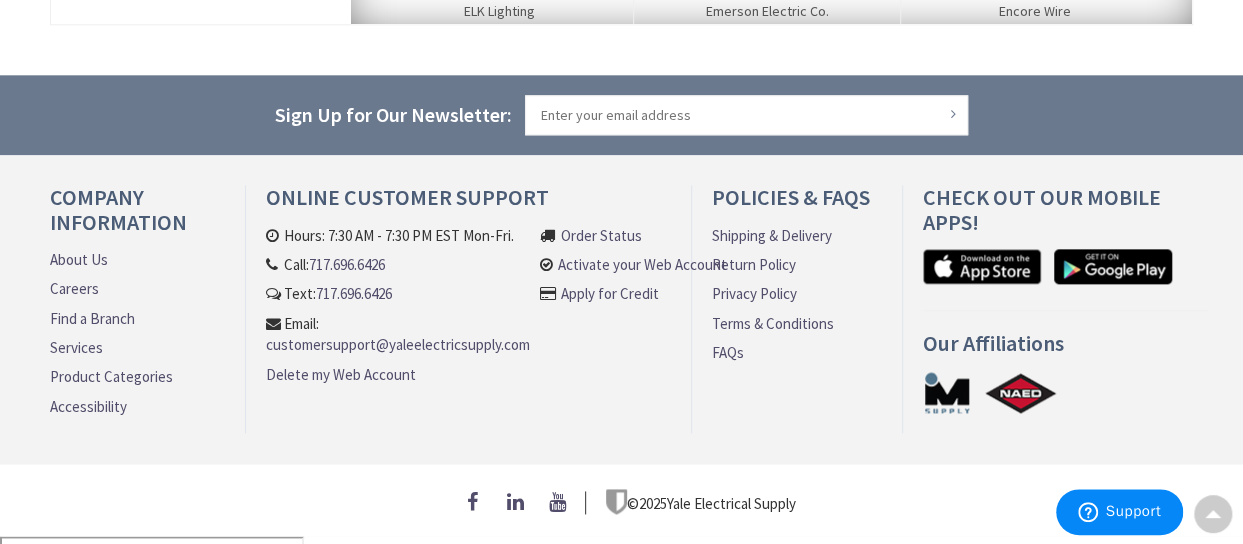click at bounding box center (518, 502) 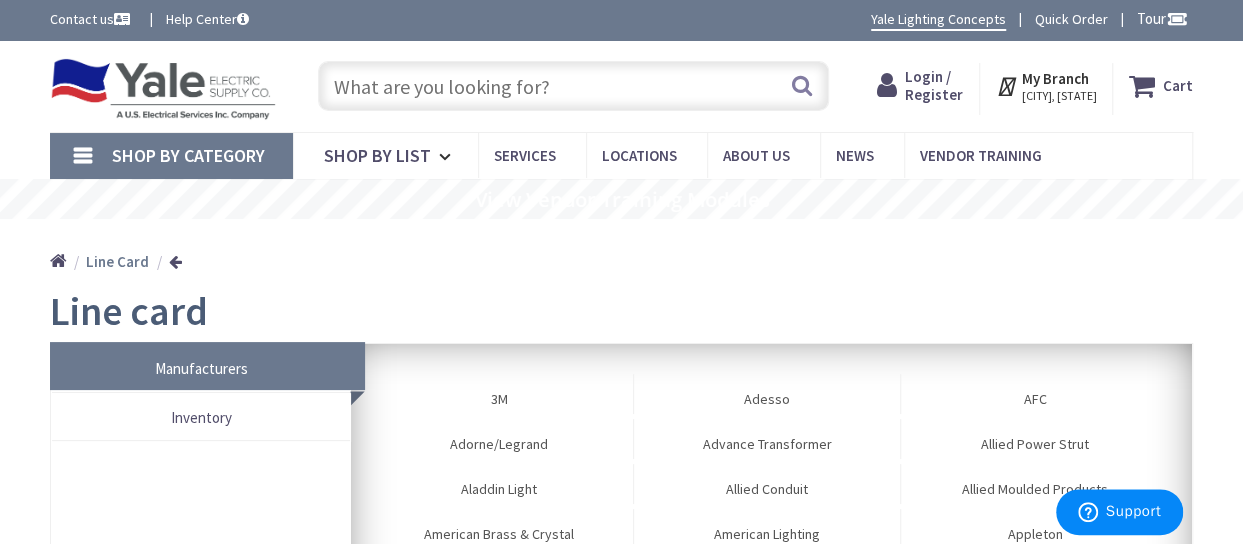scroll, scrollTop: 0, scrollLeft: 0, axis: both 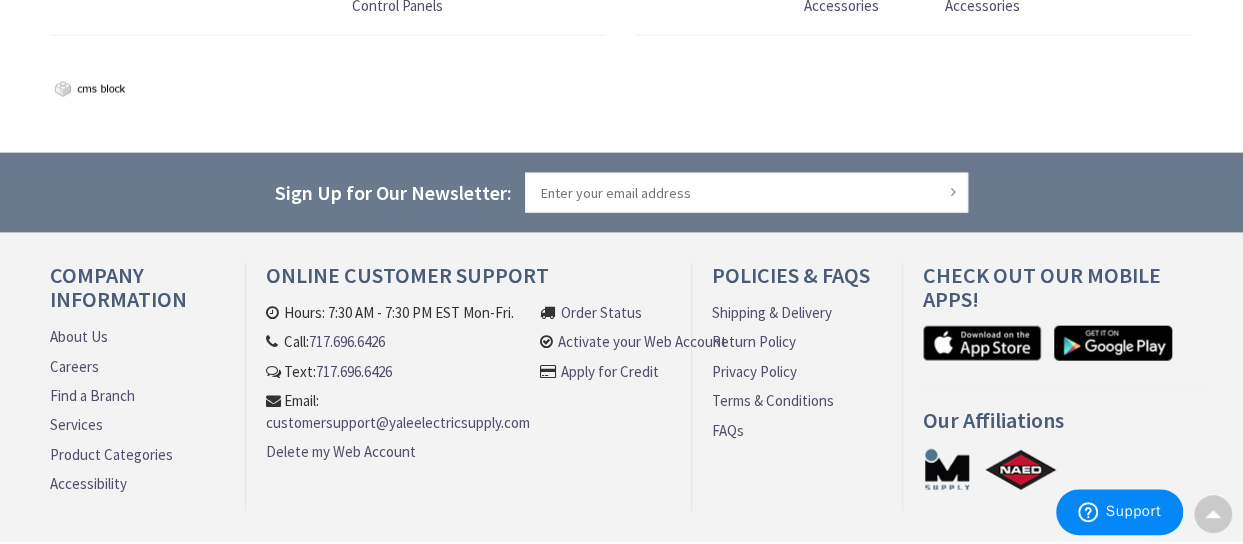 click on "Find a Branch" at bounding box center [92, 395] 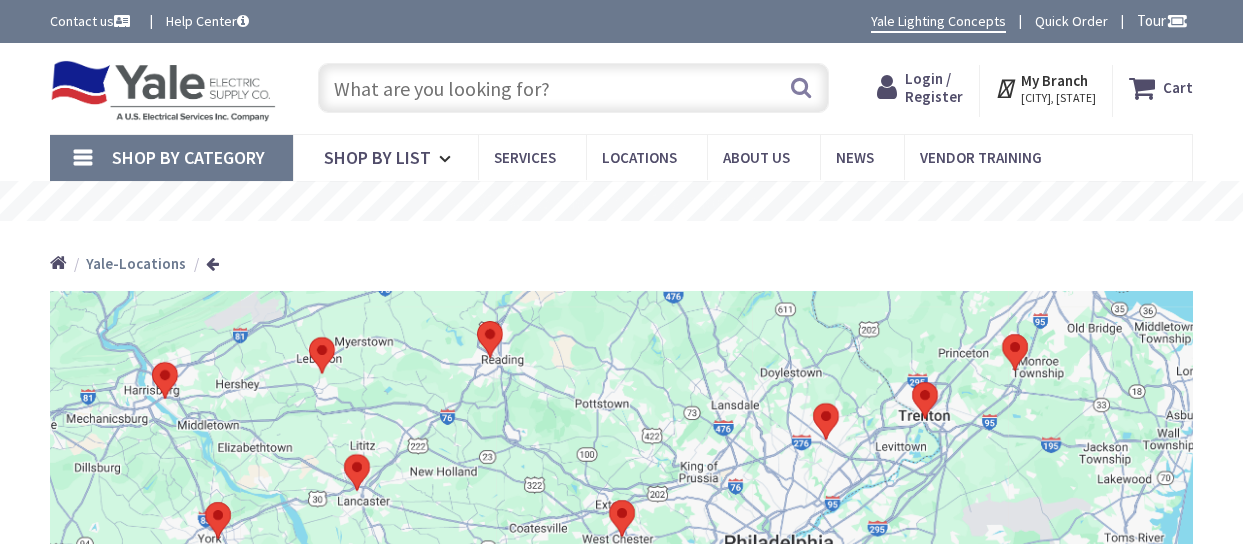 scroll, scrollTop: 0, scrollLeft: 0, axis: both 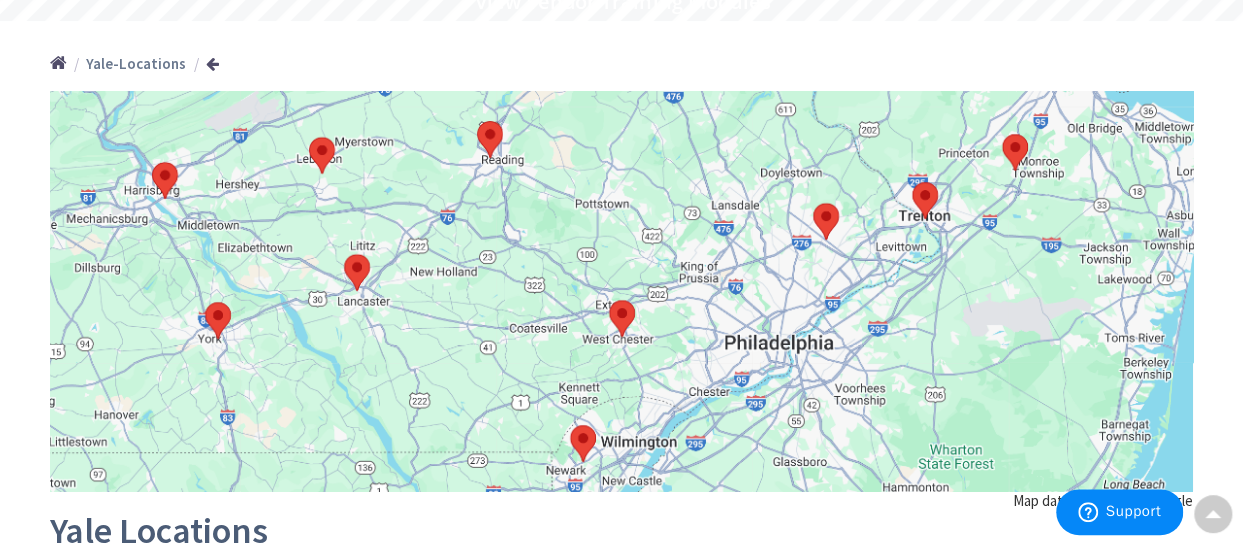 click at bounding box center [1002, 134] 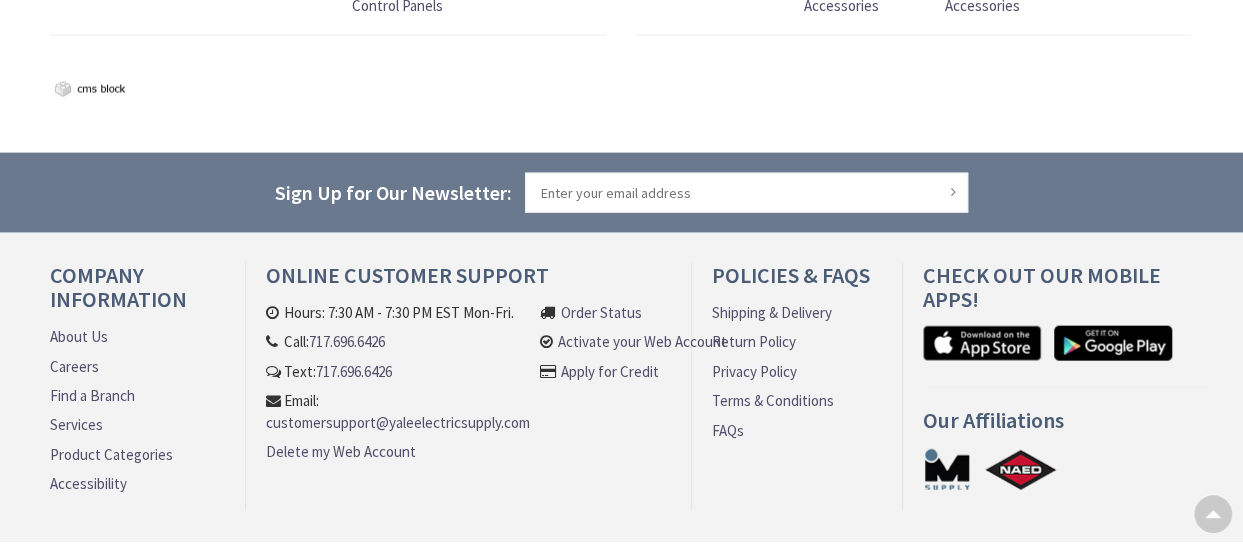scroll, scrollTop: 2200, scrollLeft: 0, axis: vertical 